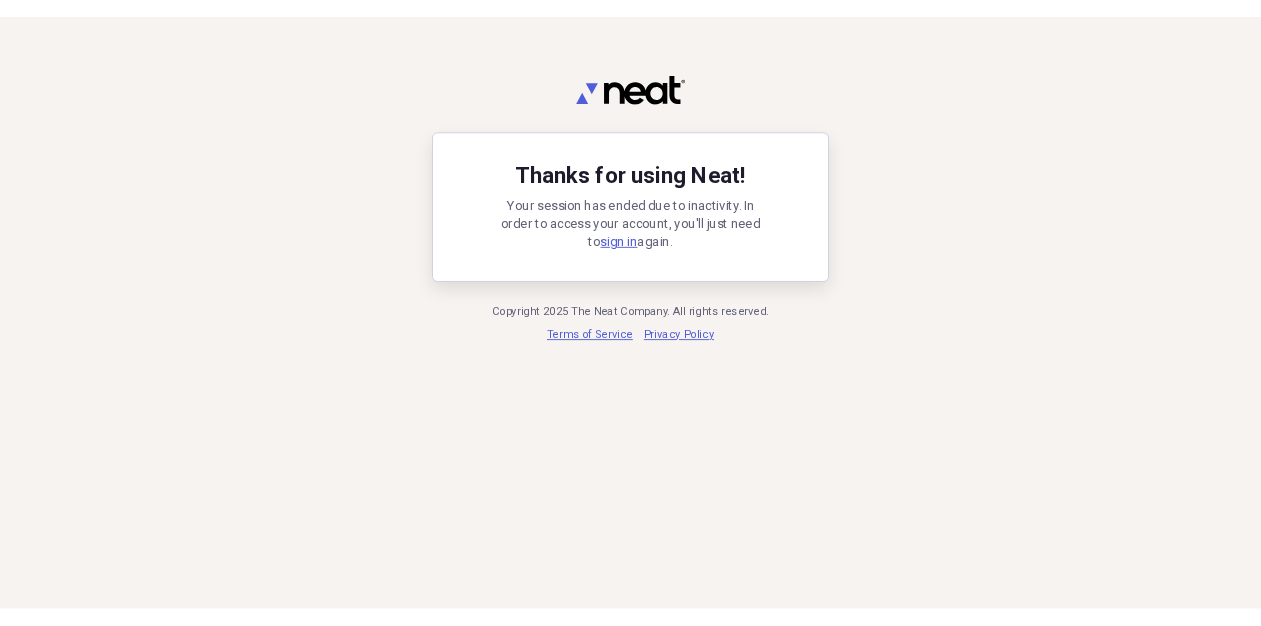 scroll, scrollTop: 0, scrollLeft: 0, axis: both 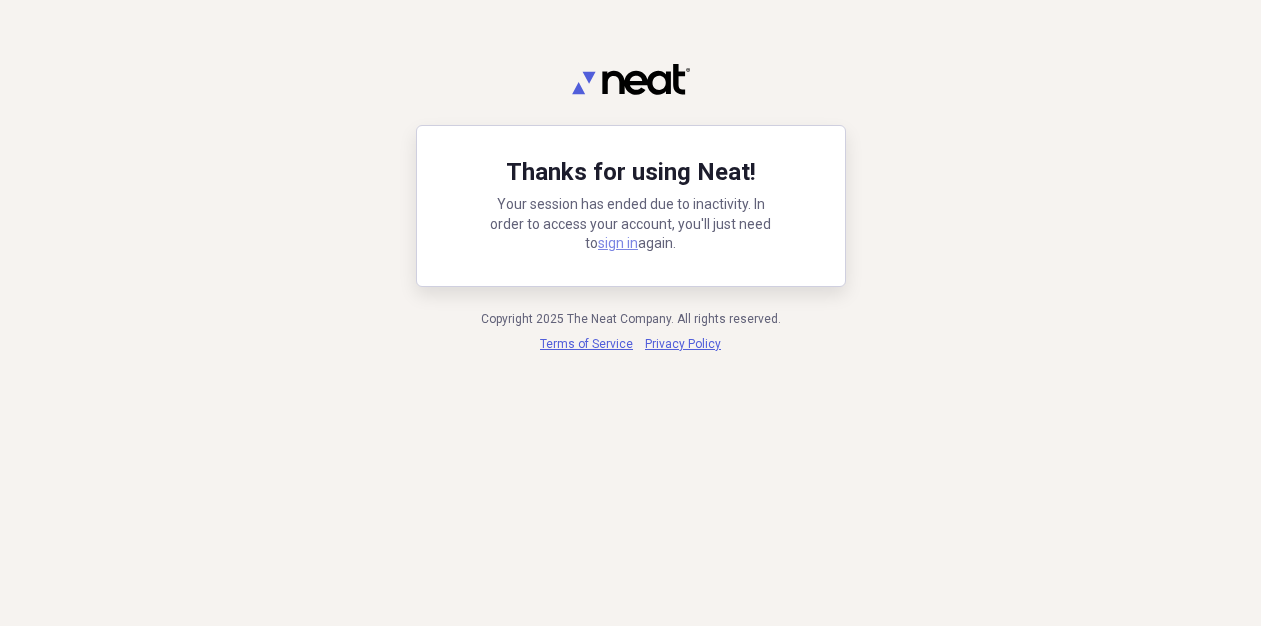 click on "sign in" at bounding box center [618, 243] 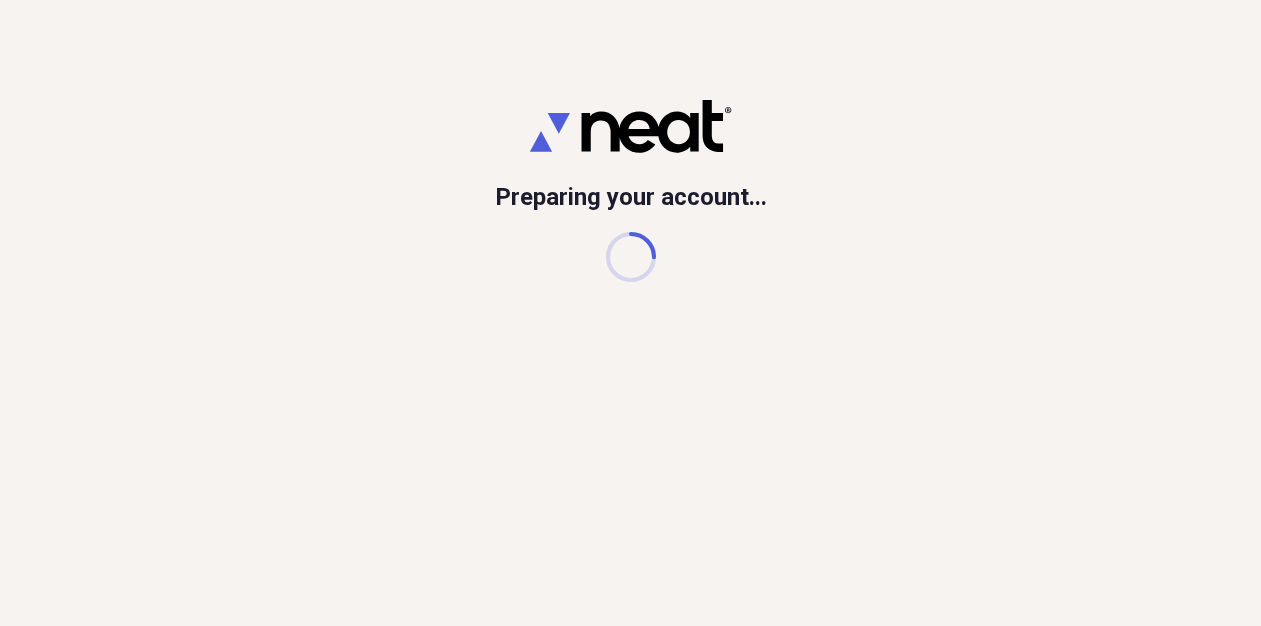 scroll, scrollTop: 0, scrollLeft: 0, axis: both 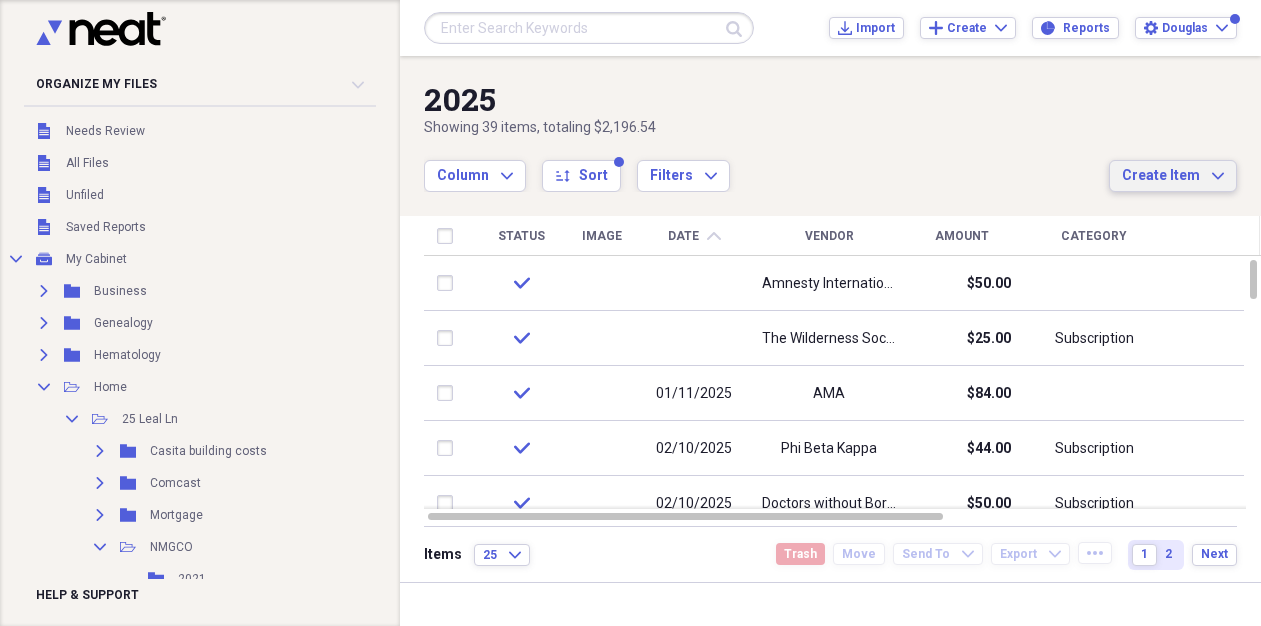 click on "Create Item" at bounding box center (1161, 176) 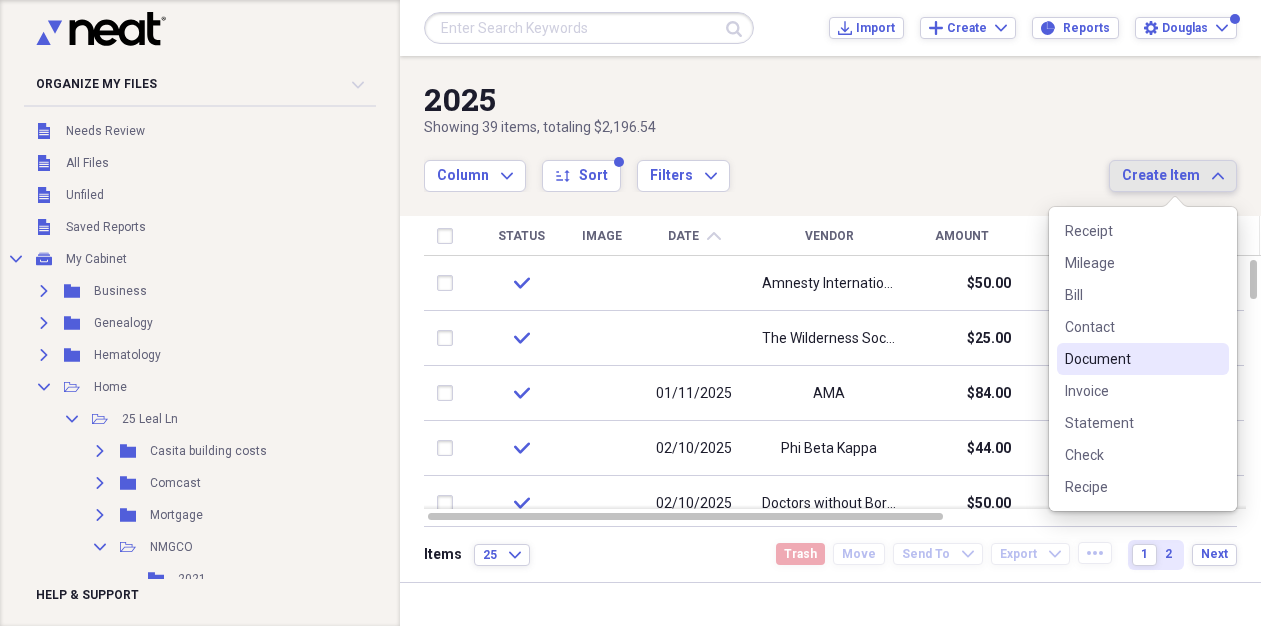click on "Document" at bounding box center (1131, 359) 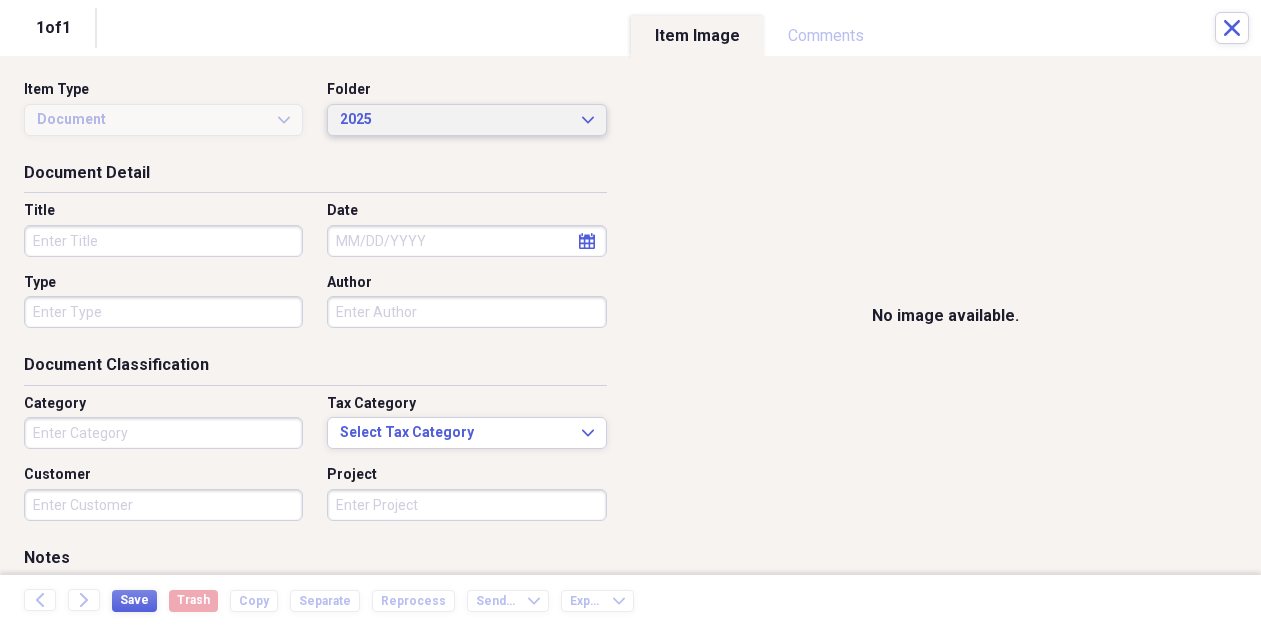 click on "Expand" 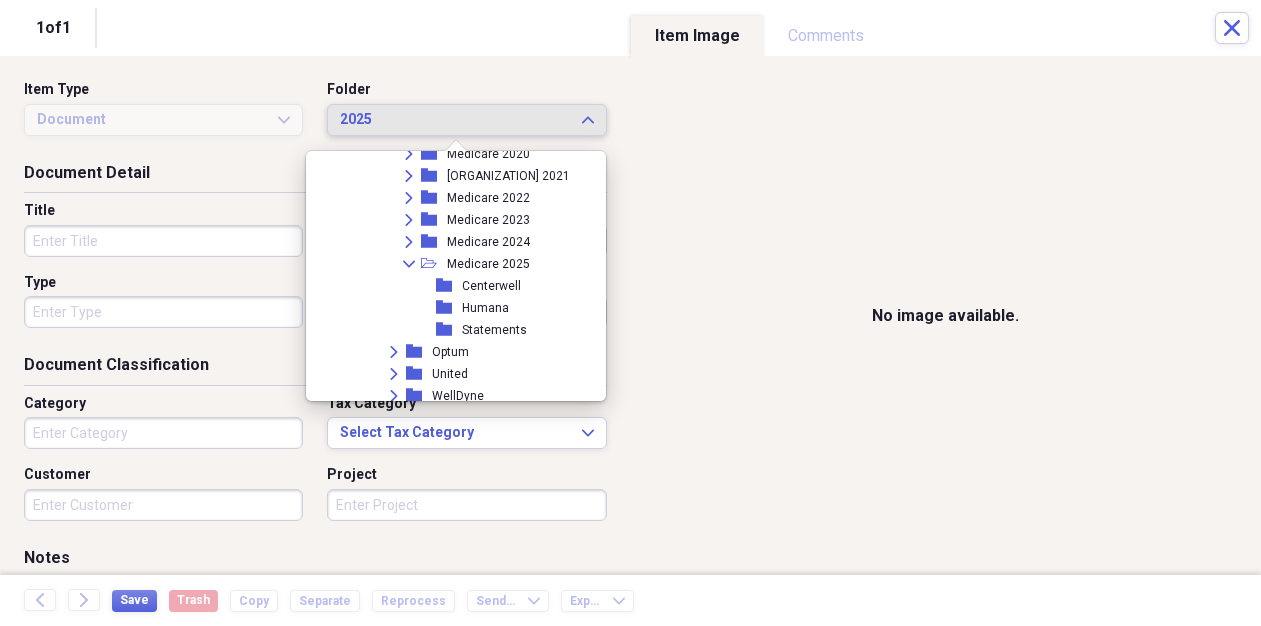 scroll, scrollTop: 5437, scrollLeft: 0, axis: vertical 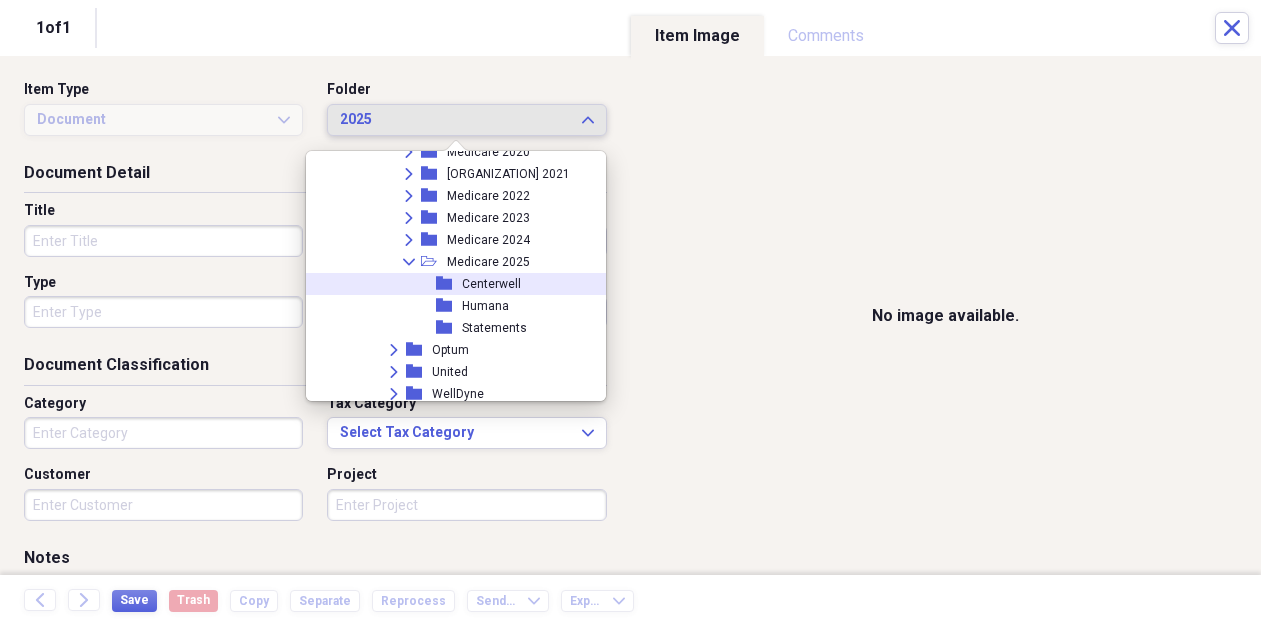 click on "folder [PERSON]" at bounding box center (448, 284) 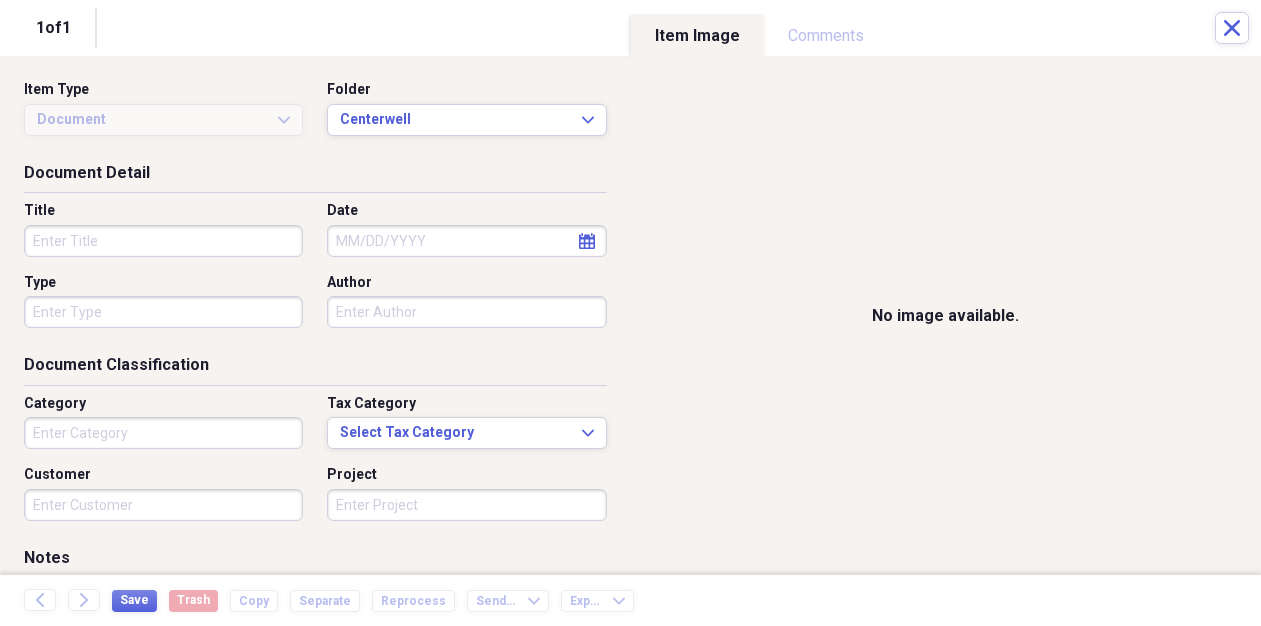 click on "Title" at bounding box center [163, 241] 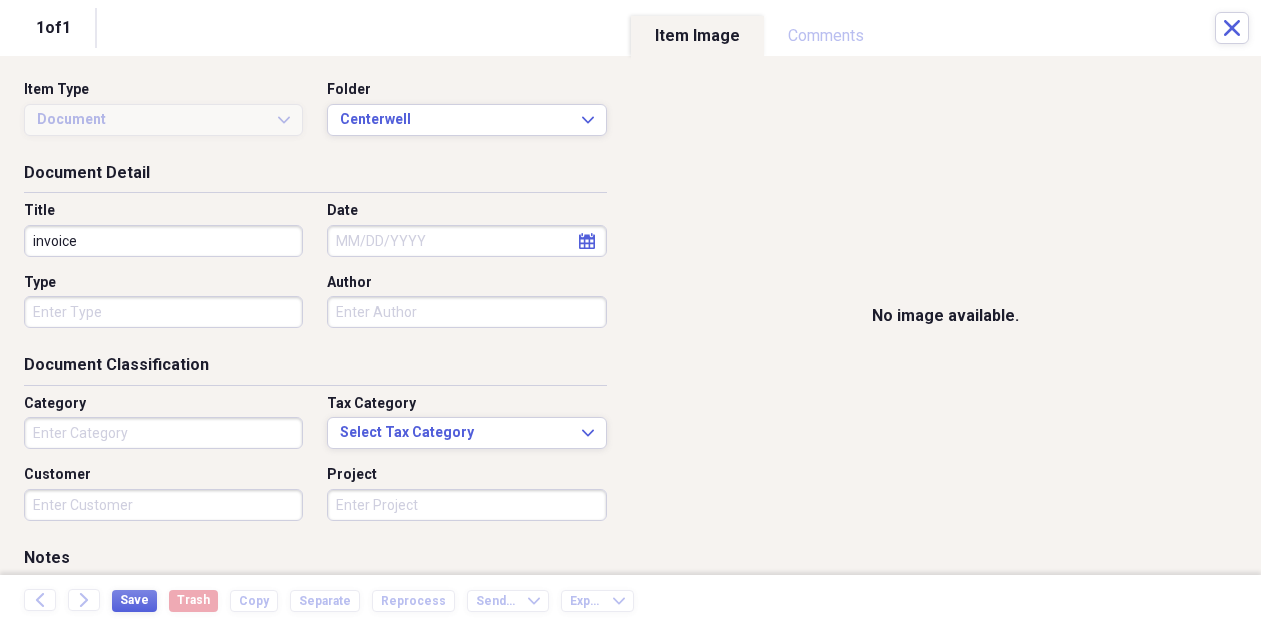 type on "invoice" 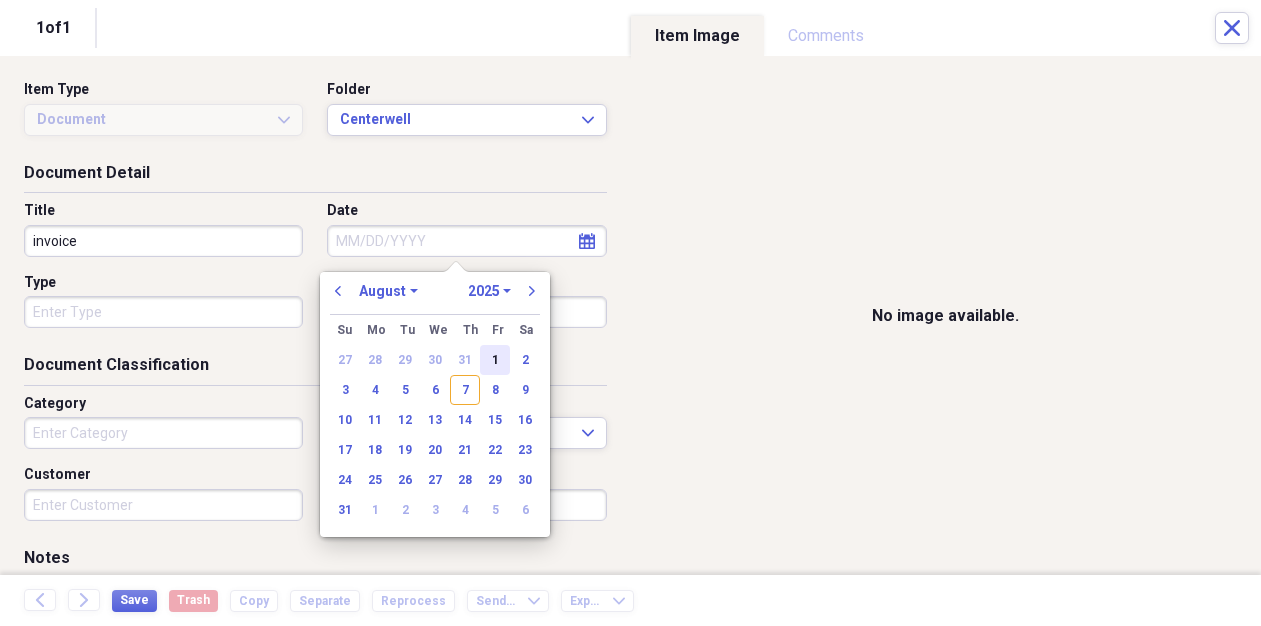 click on "1" at bounding box center [495, 360] 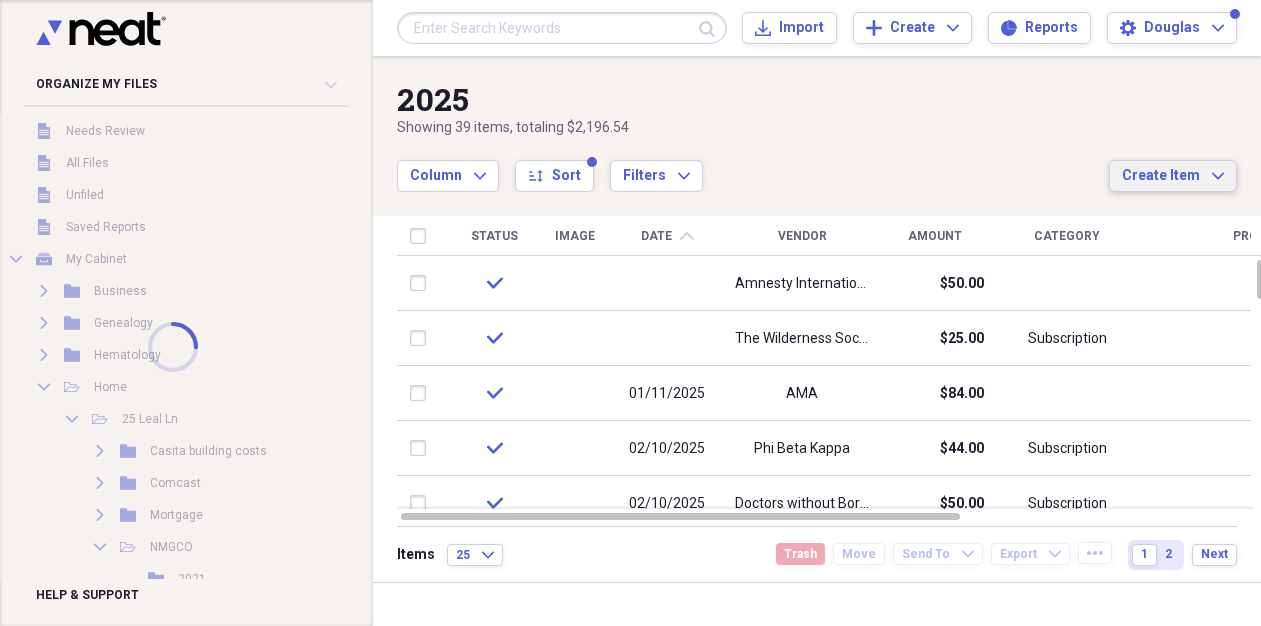 click on "Create Item" at bounding box center (1161, 176) 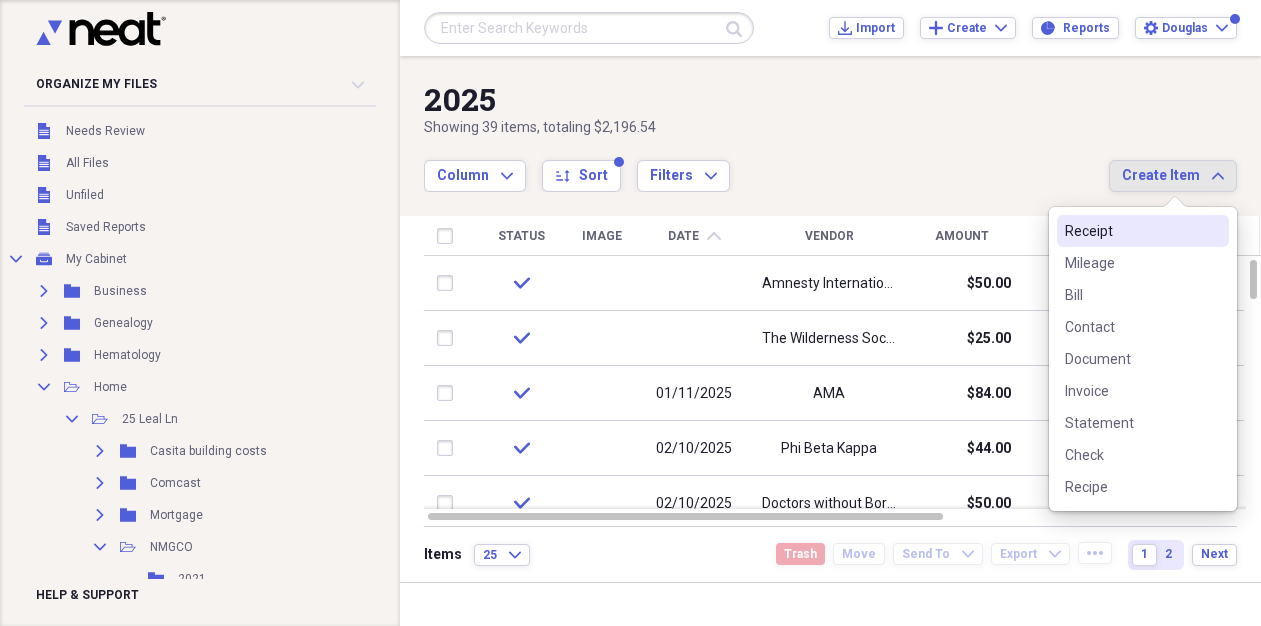 click on "Receipt" at bounding box center (1131, 231) 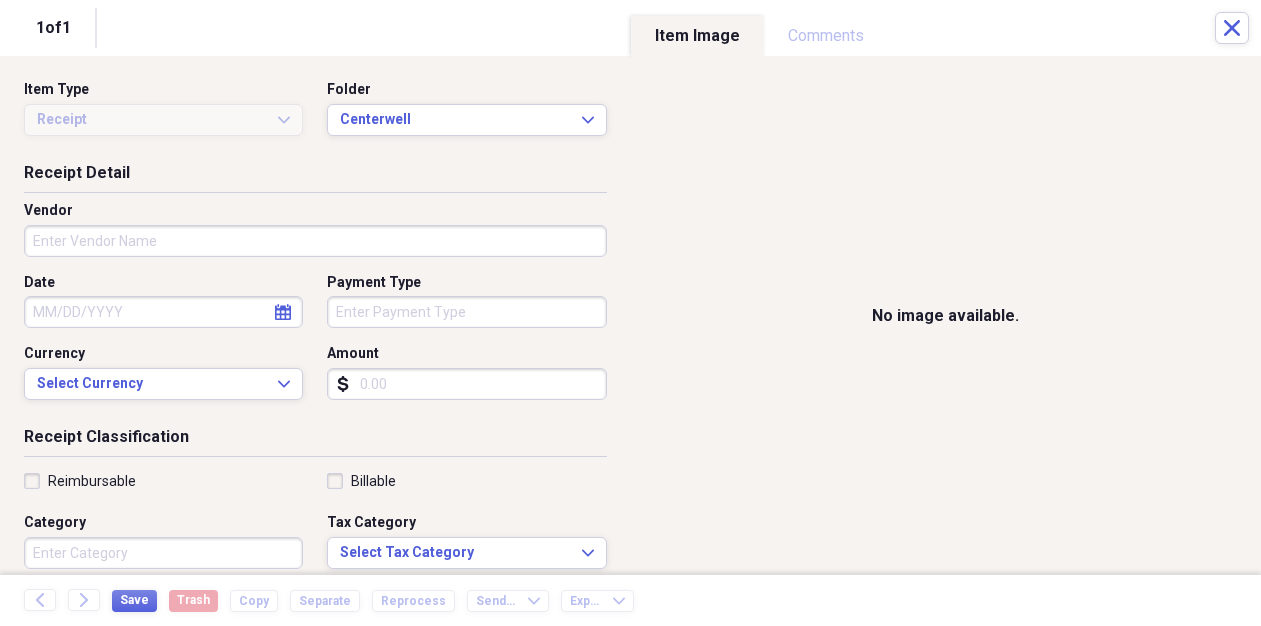 click on "Vendor" at bounding box center (315, 241) 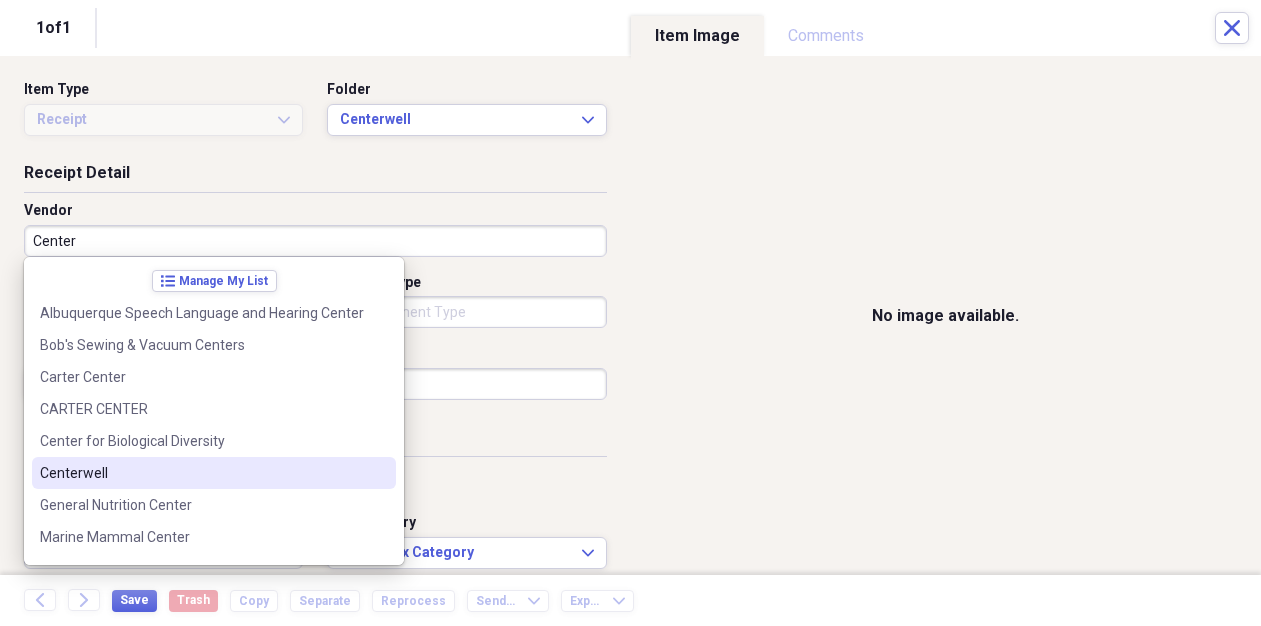 click on "Centerwell" at bounding box center (202, 473) 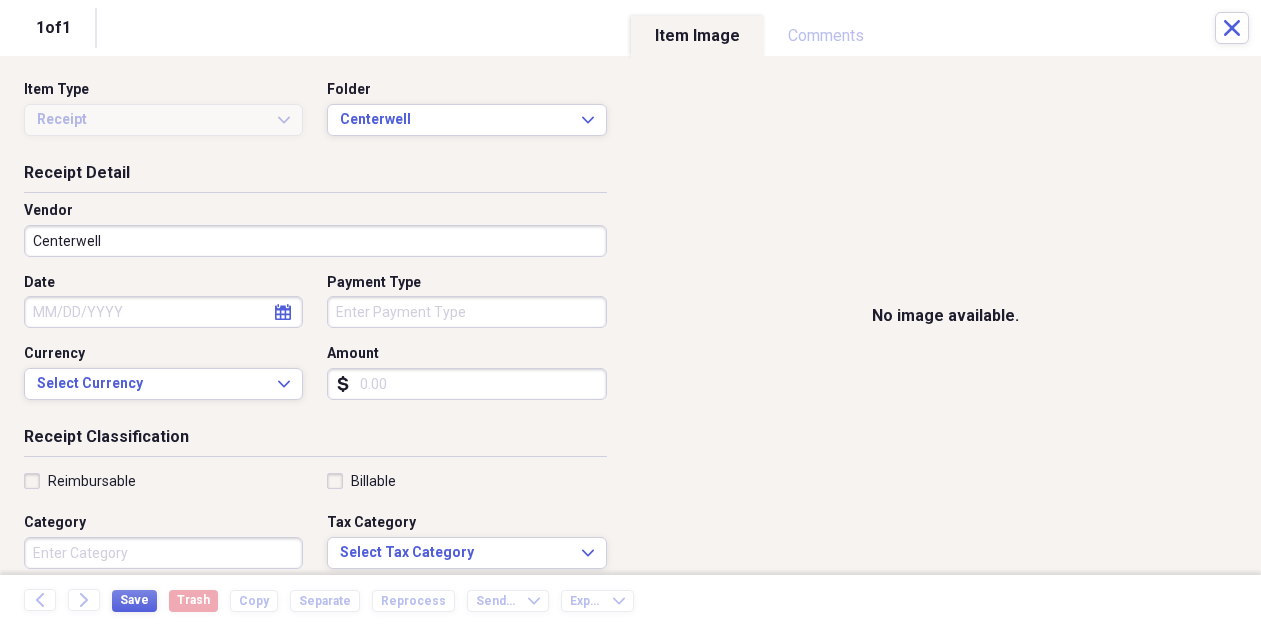 select on "7" 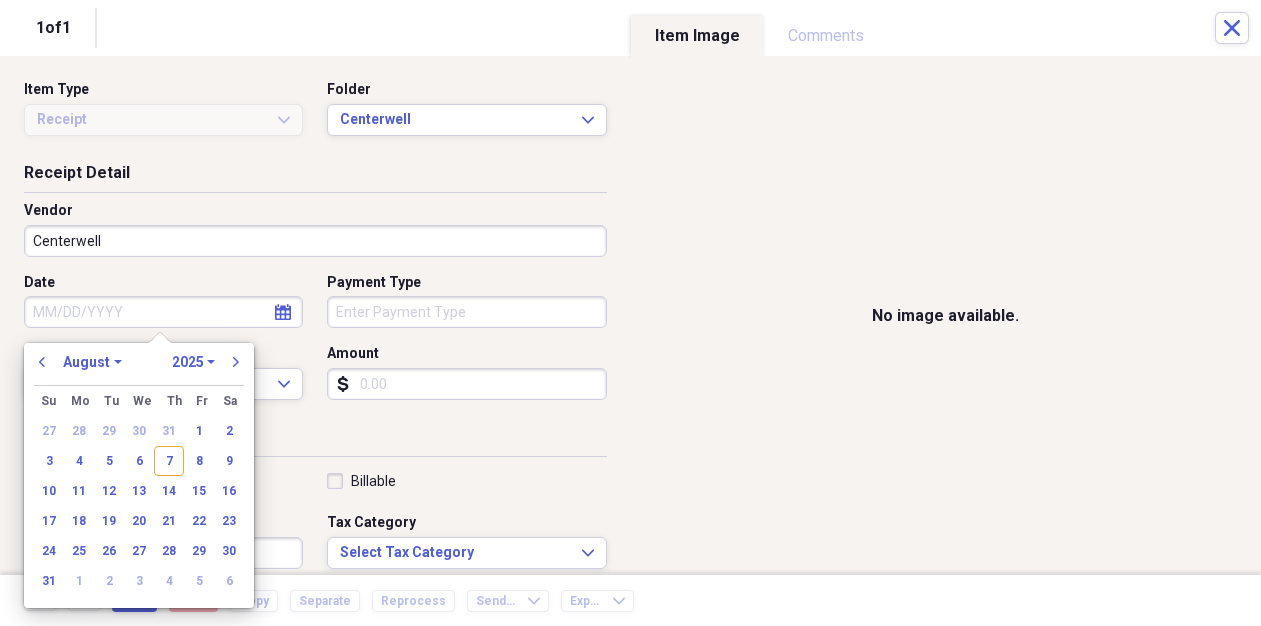 click on "Date" at bounding box center [163, 312] 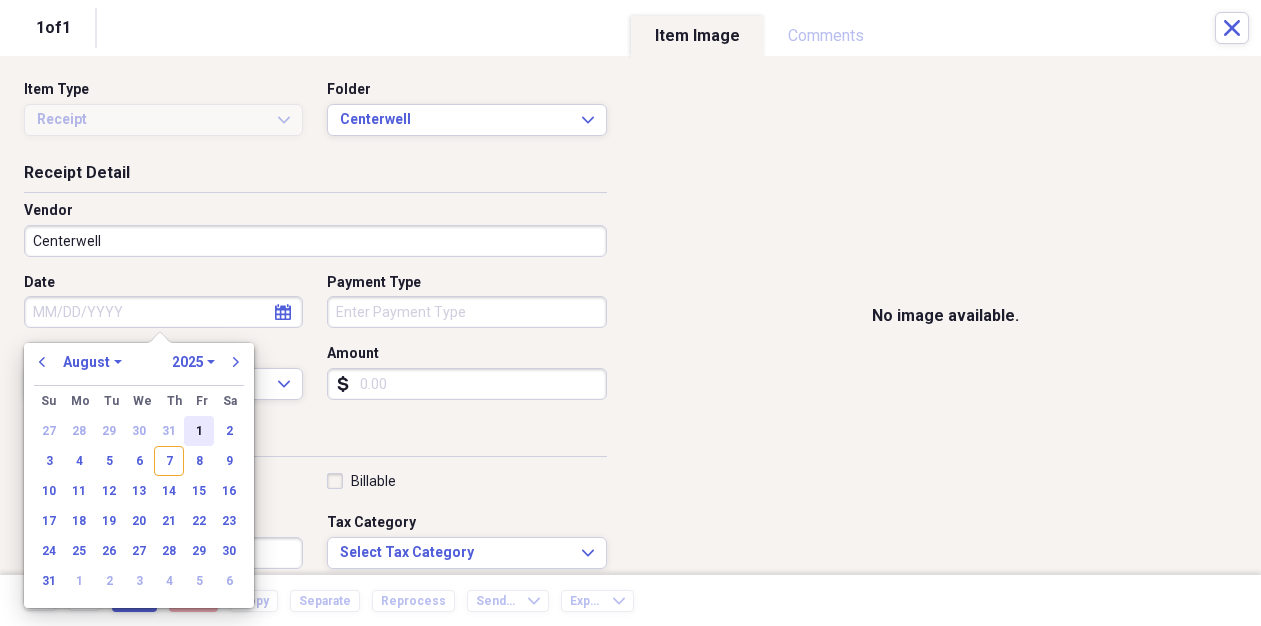 click on "1" at bounding box center [199, 431] 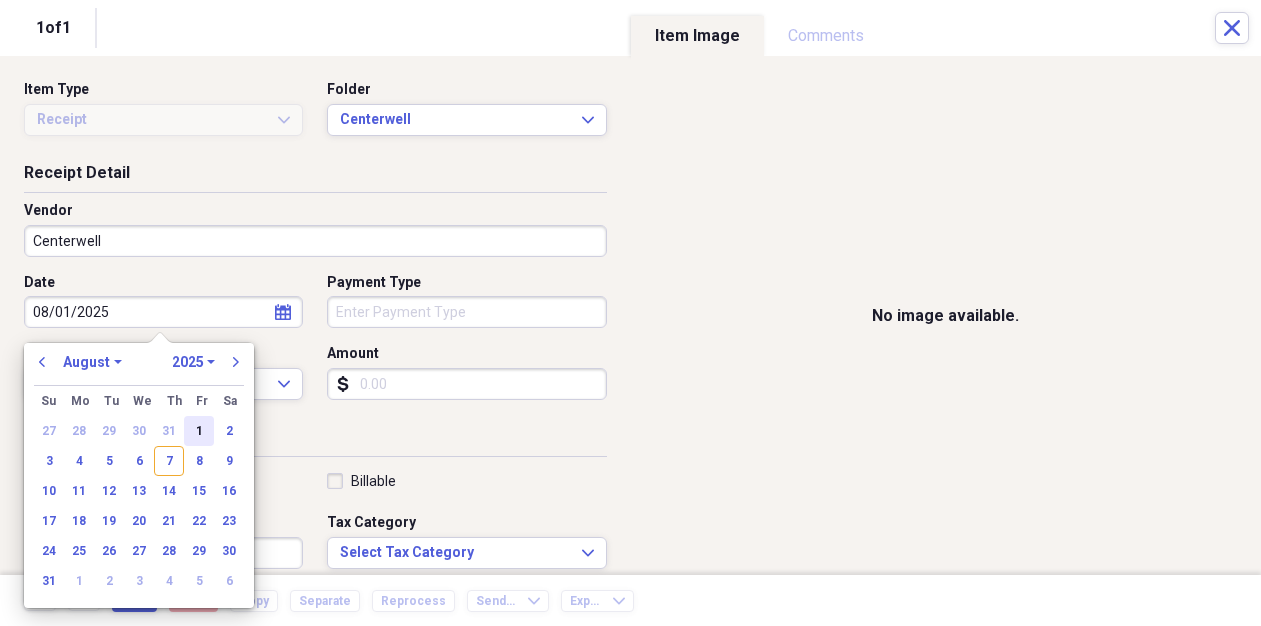 type on "08/01/2025" 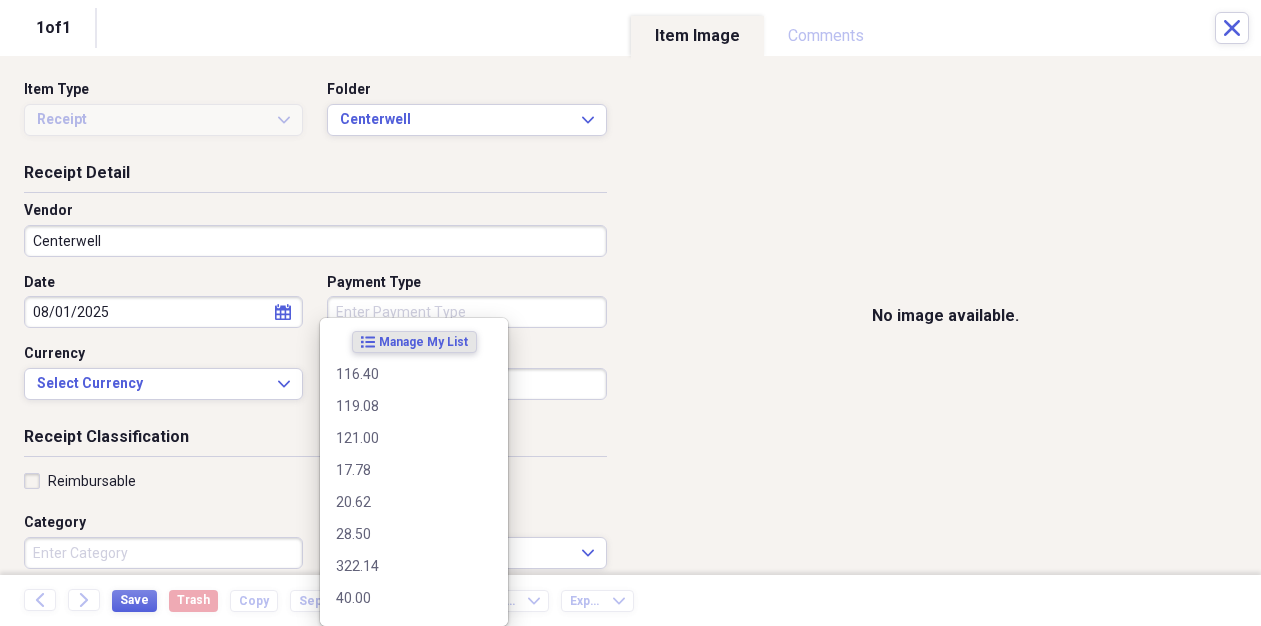 click on "Organize My Files Collapse Unfiled Needs Review Unfiled All Files Unfiled Unfiled Unfiled Saved Reports Collapse My Cabinet My Cabinet Add Folder Expand Folder Business Add Folder Expand Folder Genealogy Add Folder Expand Folder Hematology Add Folder Collapse Open Folder Home Add Folder Collapse Open Folder 25 Leal Ln Add Folder Expand Folder Casita building costs Add Folder Expand Folder Comcast Add Folder Expand Folder Mortgage Add Folder Collapse Open Folder NMGCO Add Folder Folder 2021 Add Folder Folder 2022 Add Folder Folder 2024 Add Folder Folder 2025 Add Folder Expand Folder Planting/landscape Add Folder Collapse Open Folder PNM Add Folder Folder 2020 Add Folder Folder 2021 Add Folder Folder 2022 Add Folder Folder 2024 Add Folder Folder 2025 Add Folder Collapse Open Folder Road Runner Add Folder Folder 2025 Add Folder Expand Folder Xfinity Add Folder Expand Folder 421 Clark Rd SW Add Folder Expand Folder 4603 San Jose Add Folder Expand Folder Animals Add Folder Expand Folder Automobile Add Folder IRA 1" at bounding box center (630, 313) 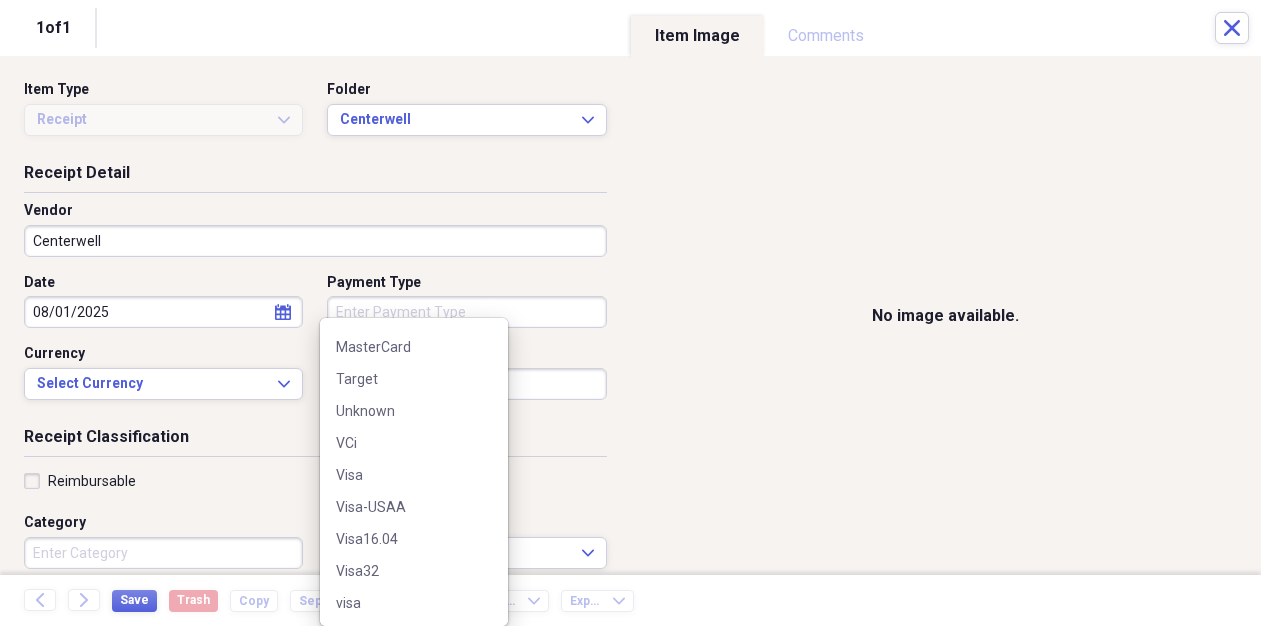 scroll, scrollTop: 924, scrollLeft: 0, axis: vertical 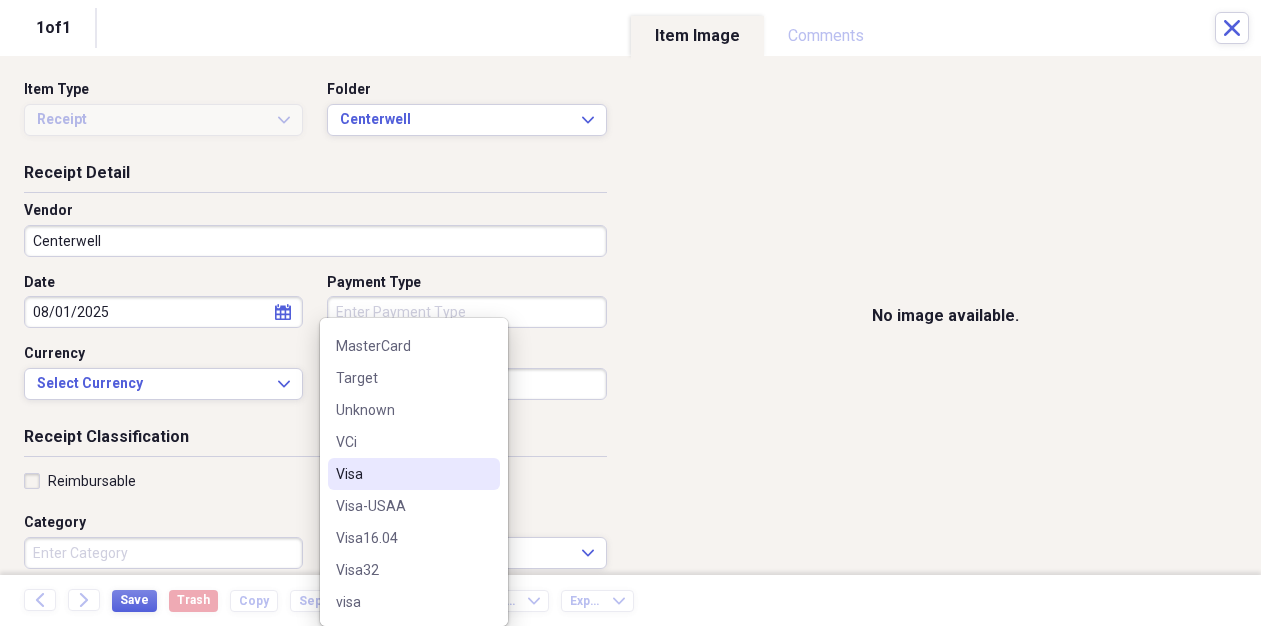 click on "Visa" at bounding box center [402, 474] 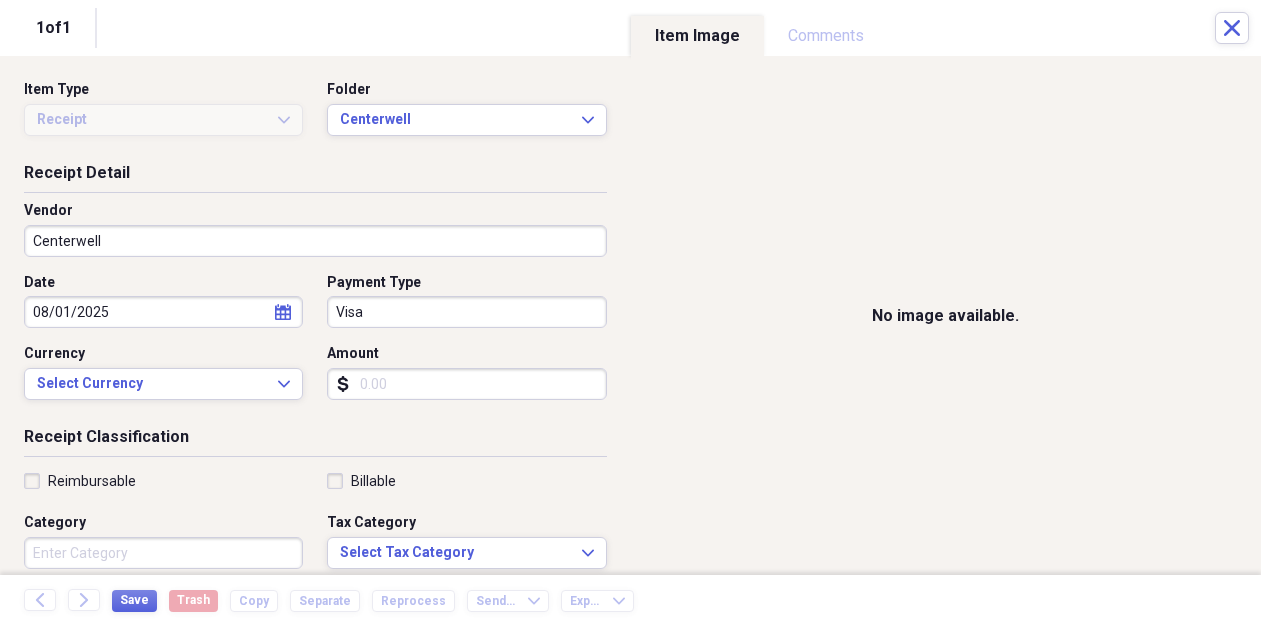 click on "Amount" at bounding box center (466, 384) 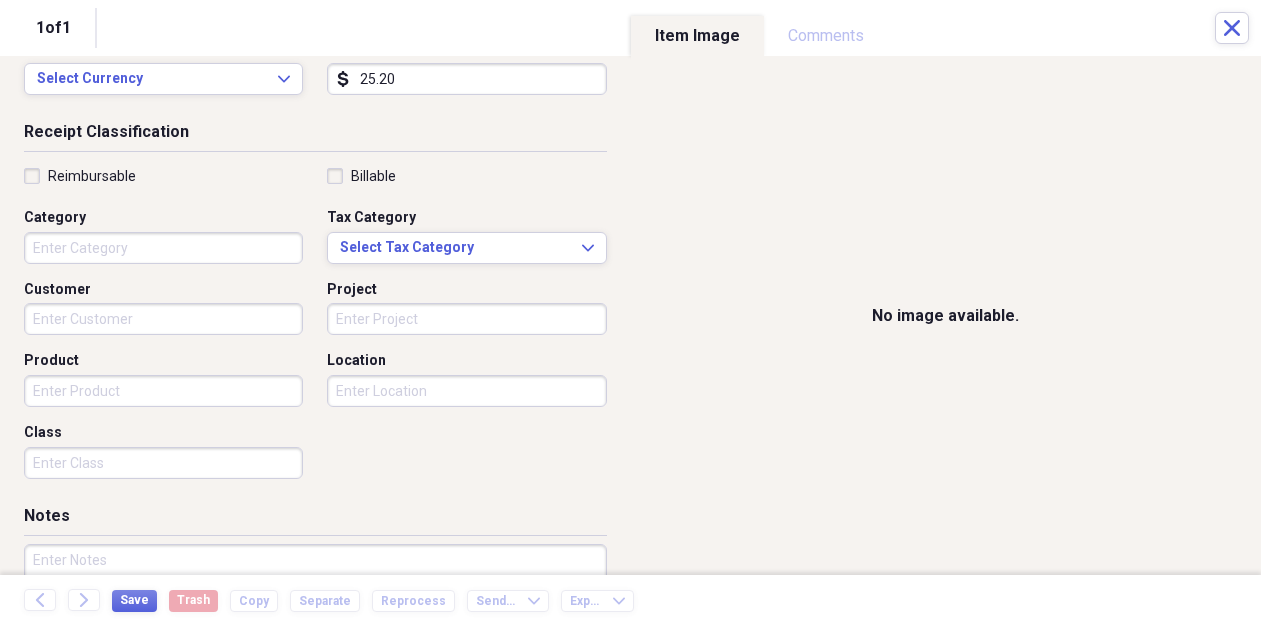 scroll, scrollTop: 430, scrollLeft: 0, axis: vertical 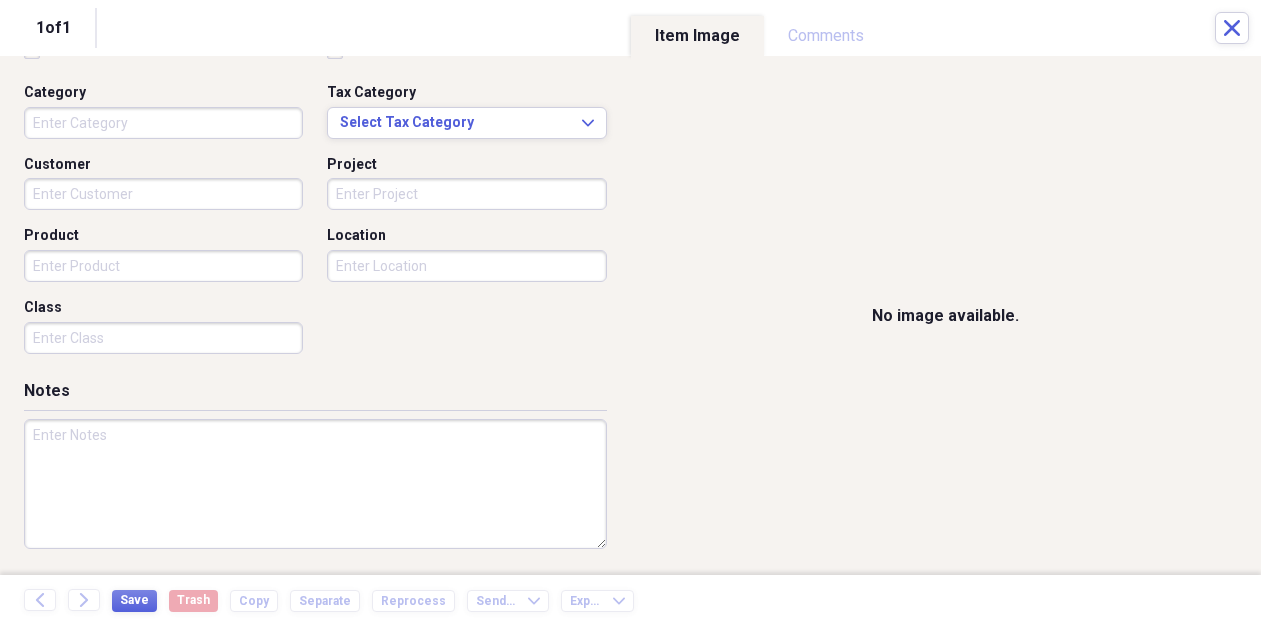 type on "25.20" 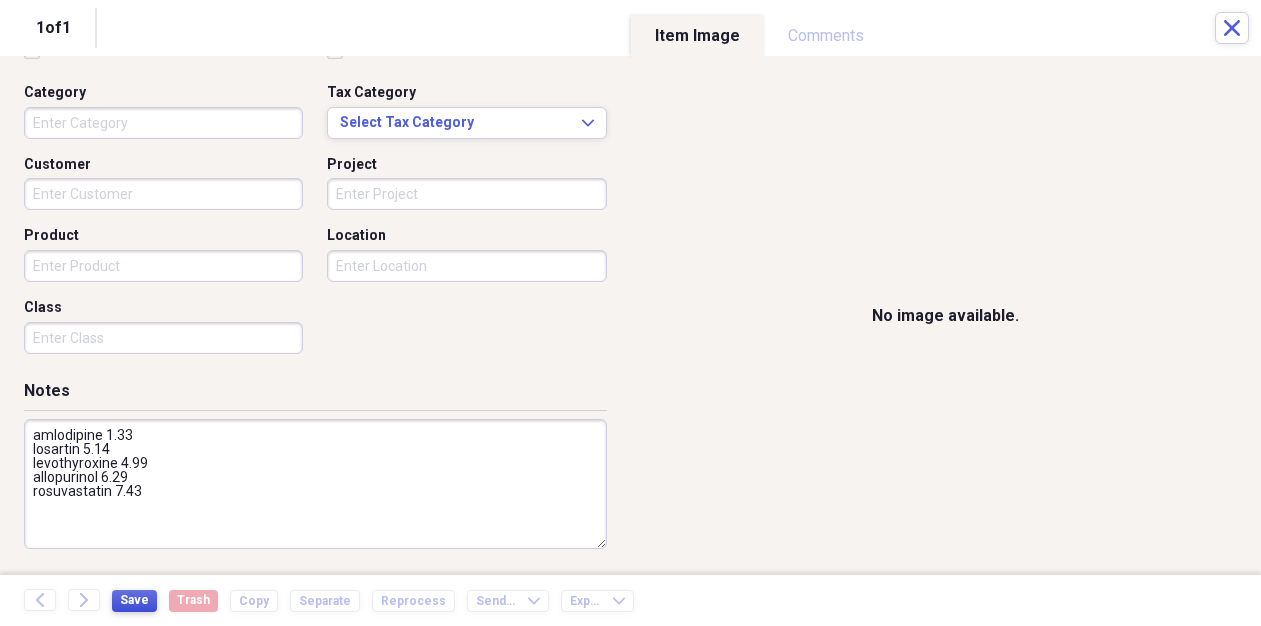 type on "amlodipine 1.33
losartin 5.14
levothyroxine 4.99
allopurinol 6.29
rosuvastatin 7.43" 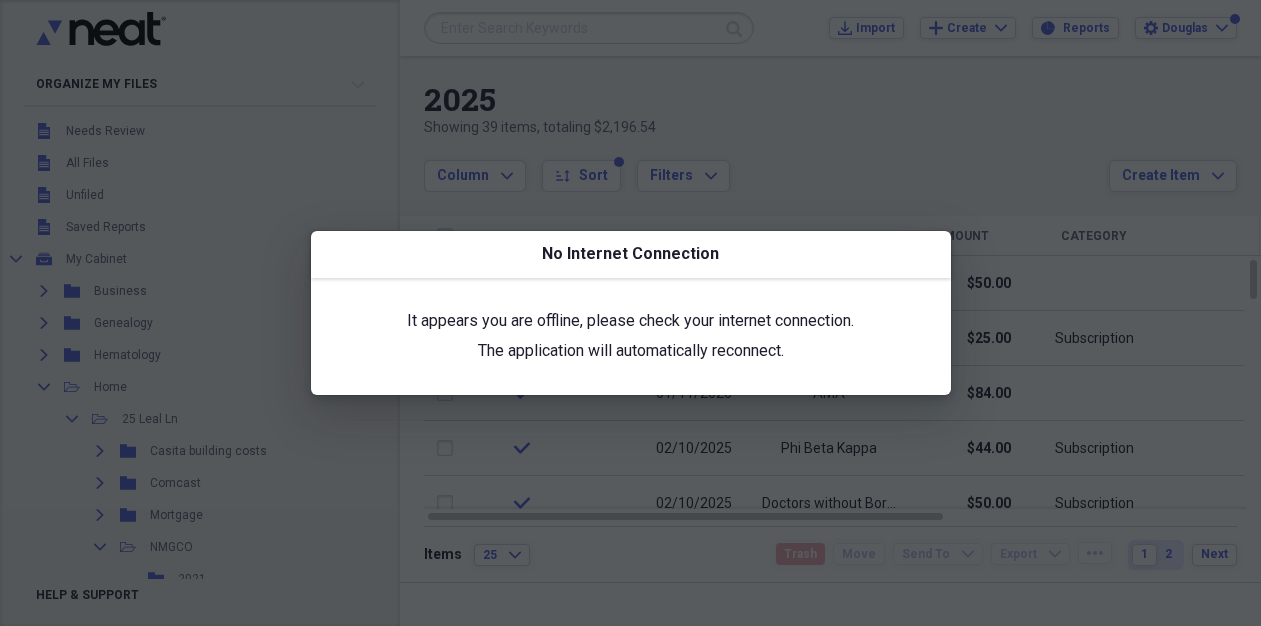 click at bounding box center (630, 313) 